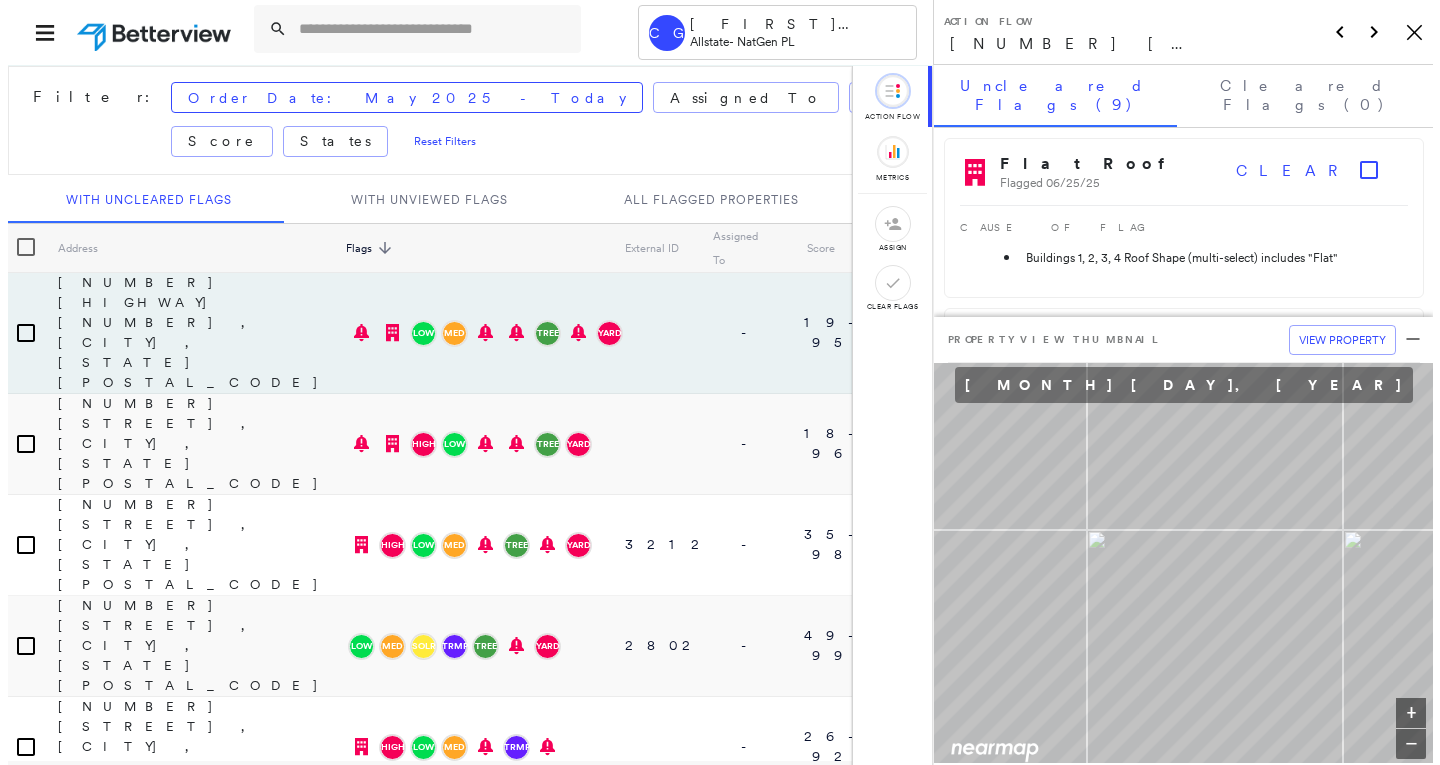 scroll, scrollTop: 0, scrollLeft: 0, axis: both 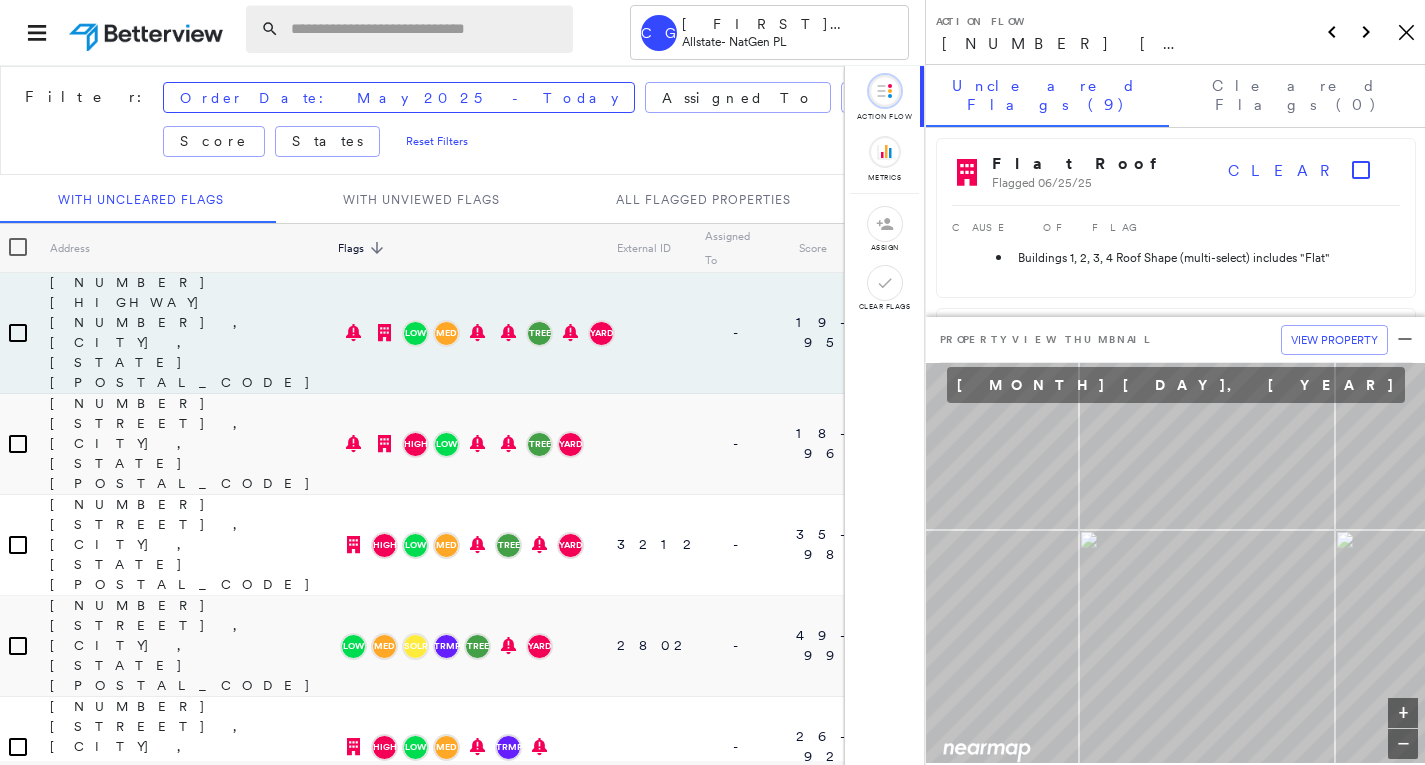 click at bounding box center (426, 29) 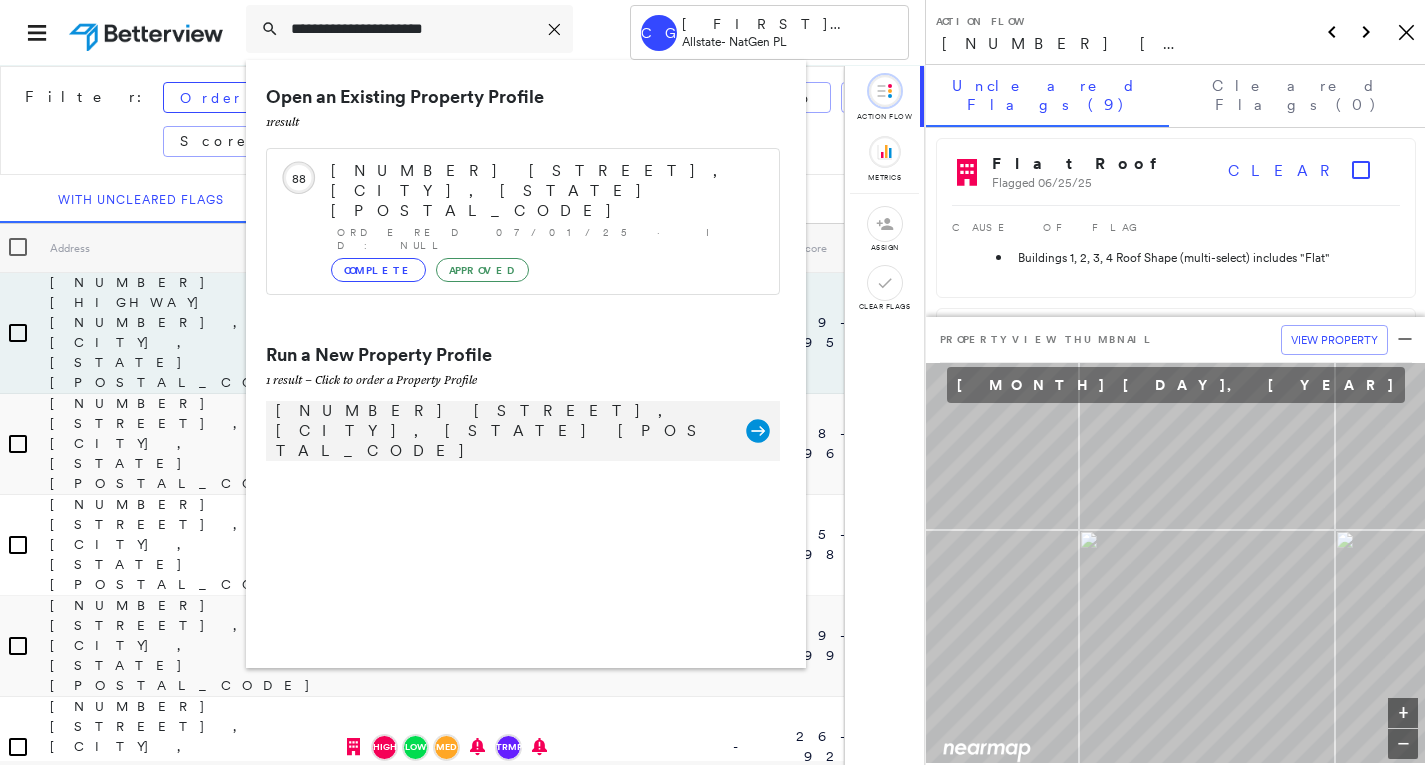 type on "**********" 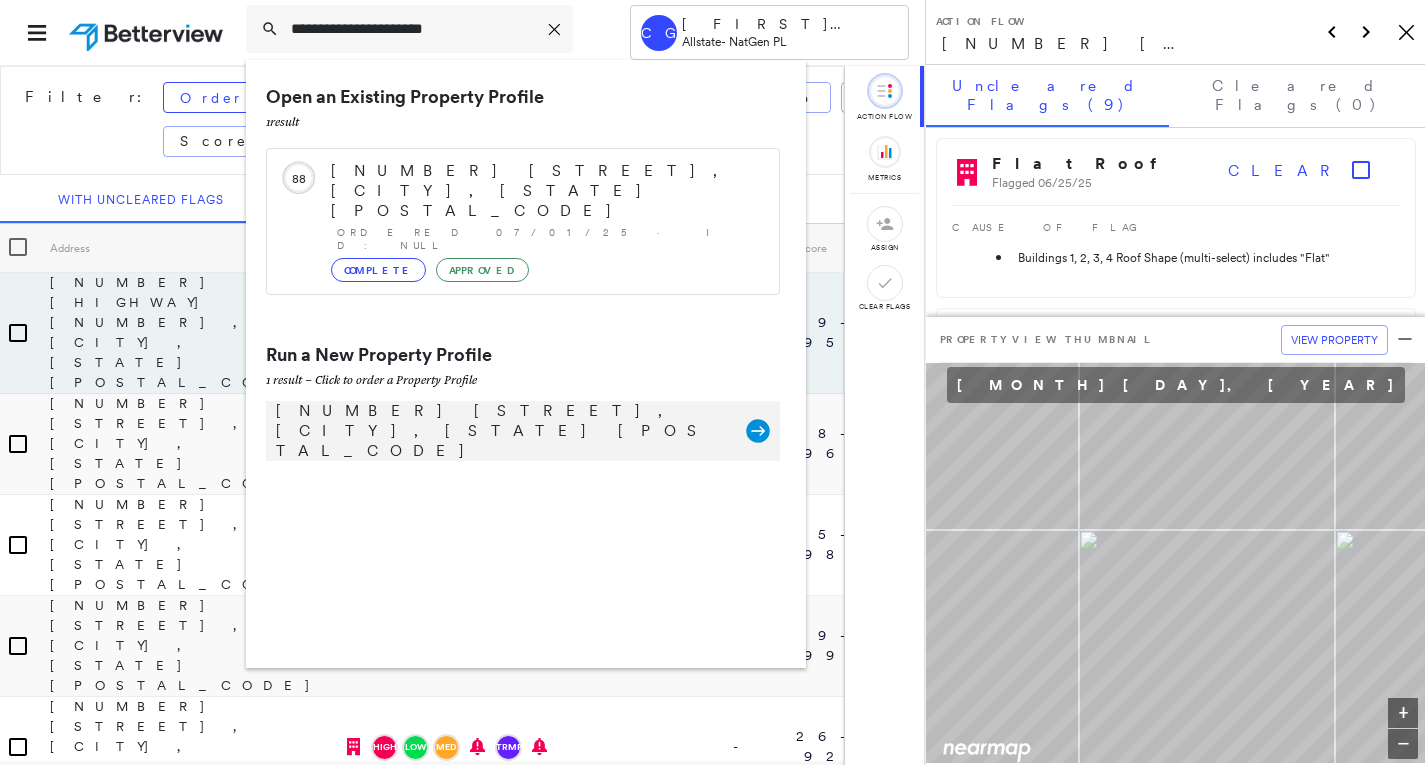 click on "[NUMBER] [STREET], [CITY], [STATE] [POSTAL_CODE]" at bounding box center [501, 431] 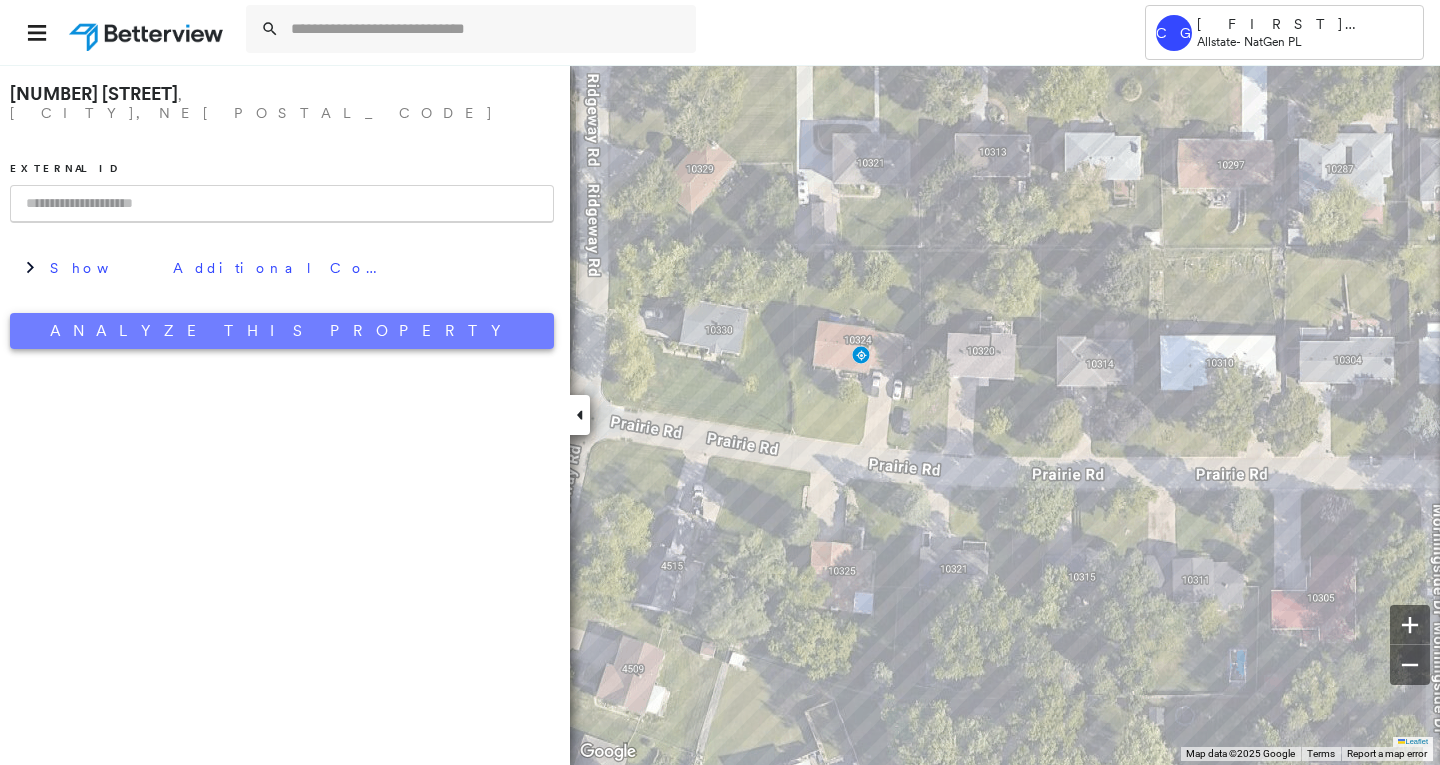 click on "Analyze This Property" at bounding box center [282, 331] 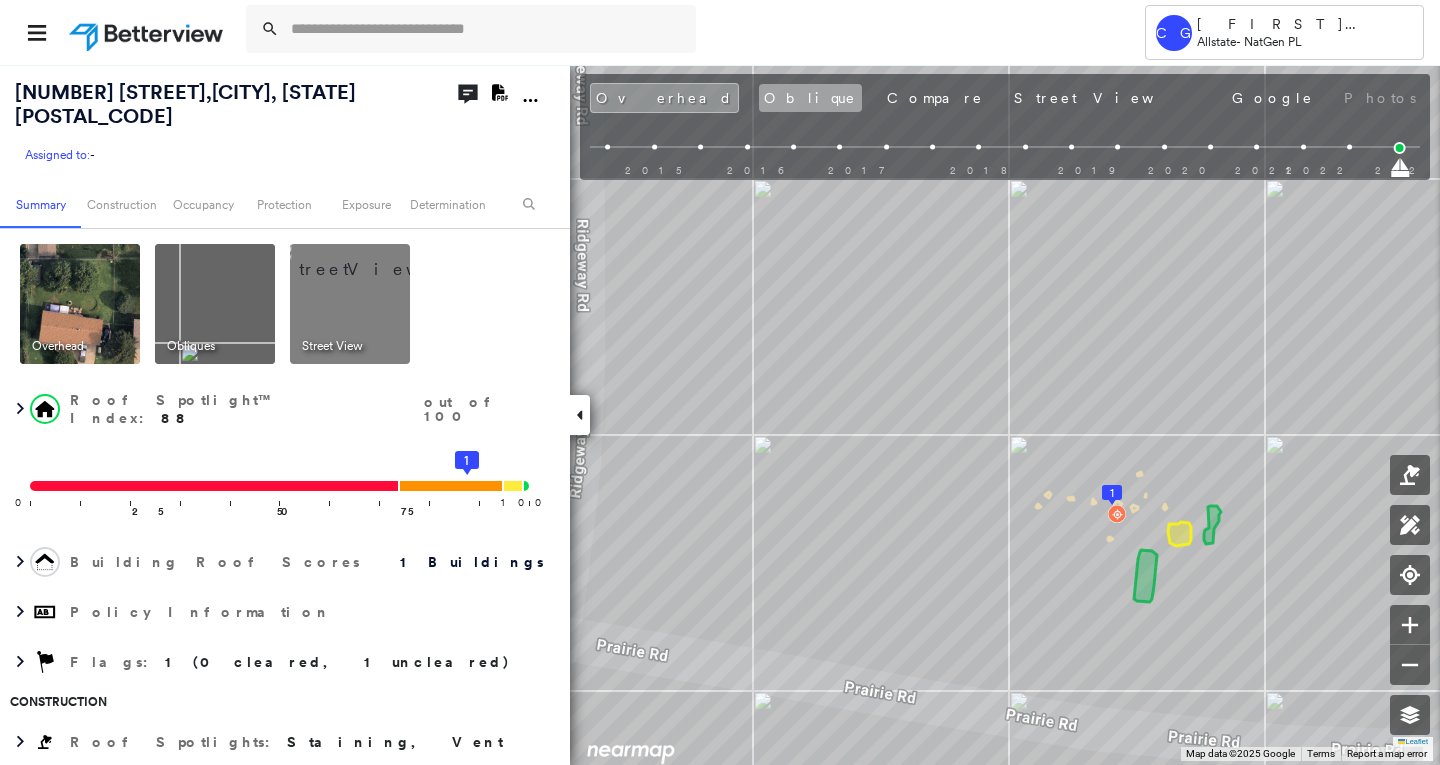 click on "Oblique" at bounding box center (810, 98) 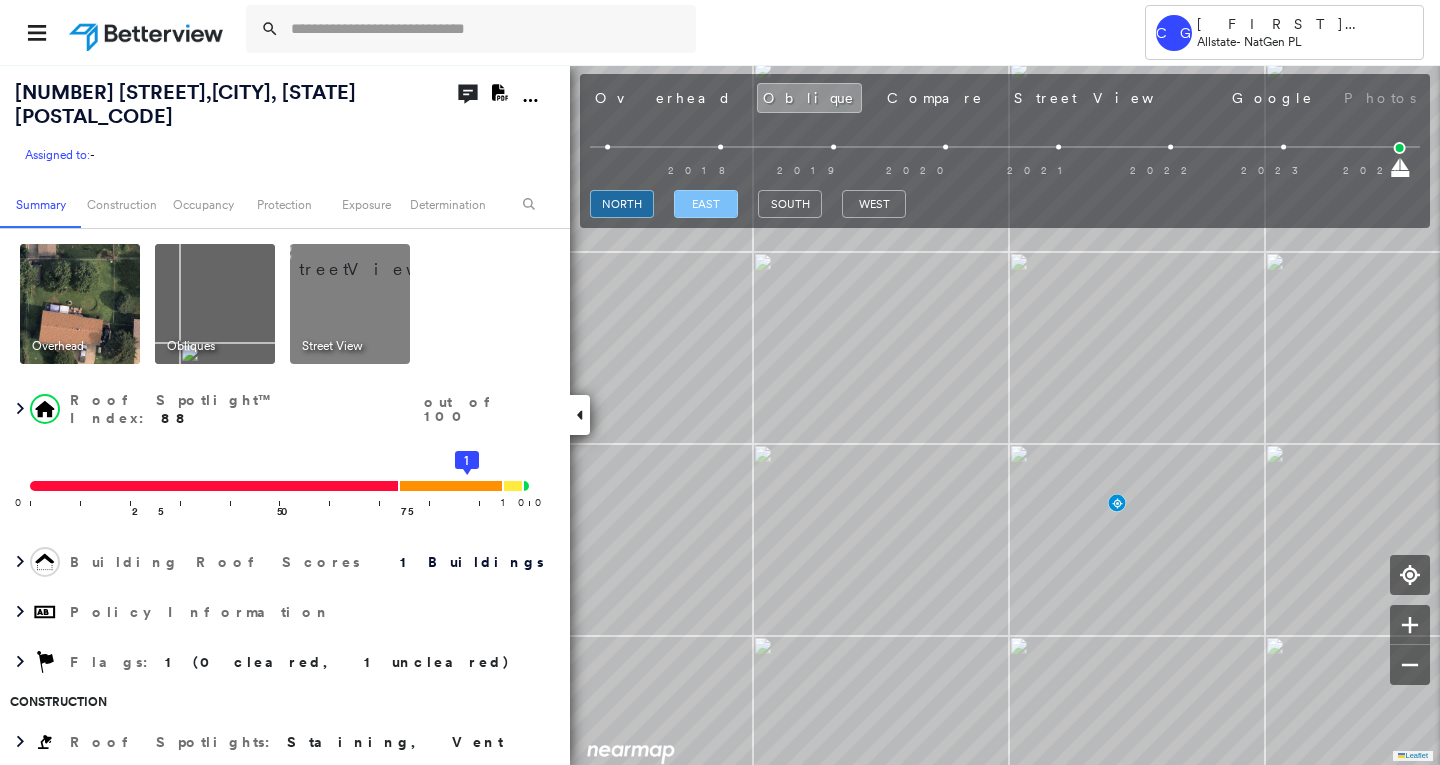 click on "east" at bounding box center (706, 204) 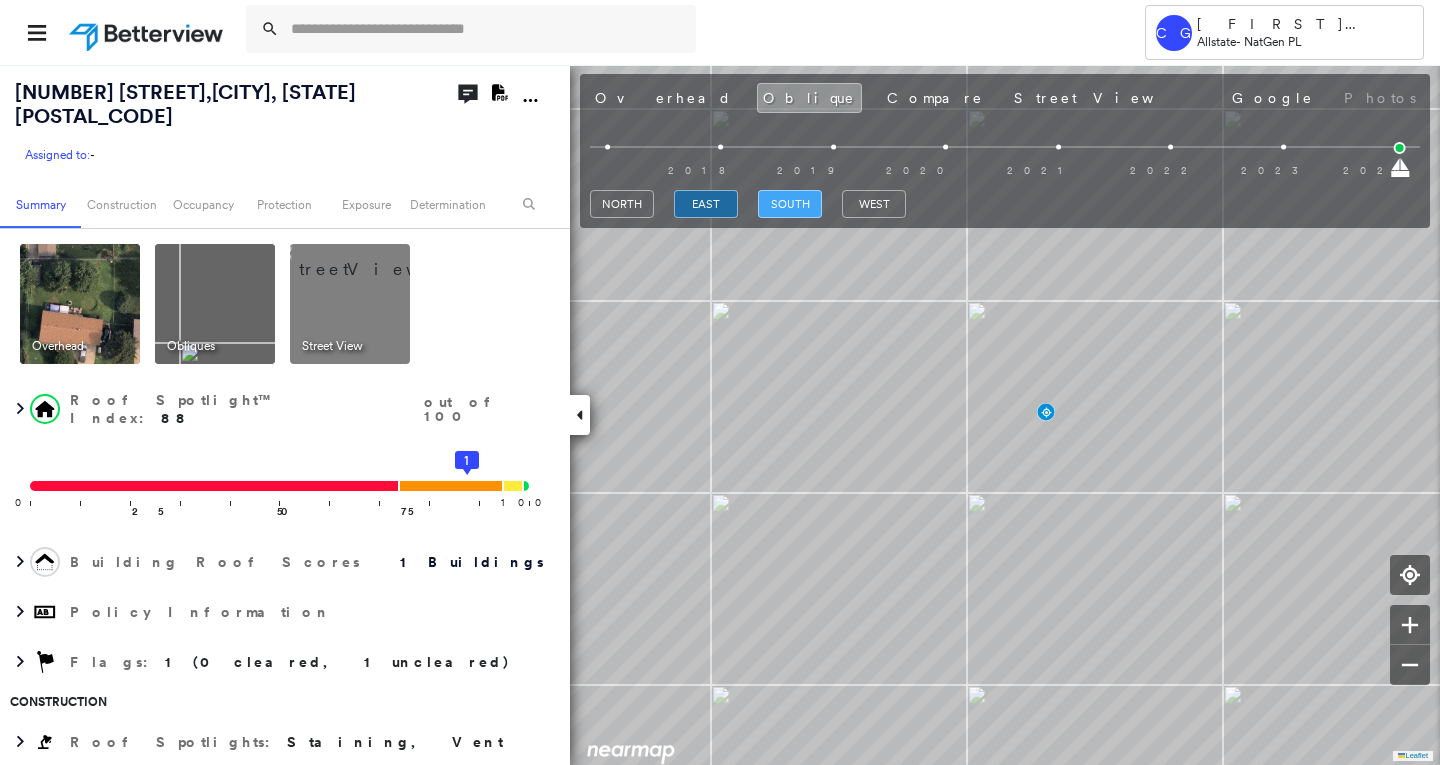 click on "south" at bounding box center [790, 204] 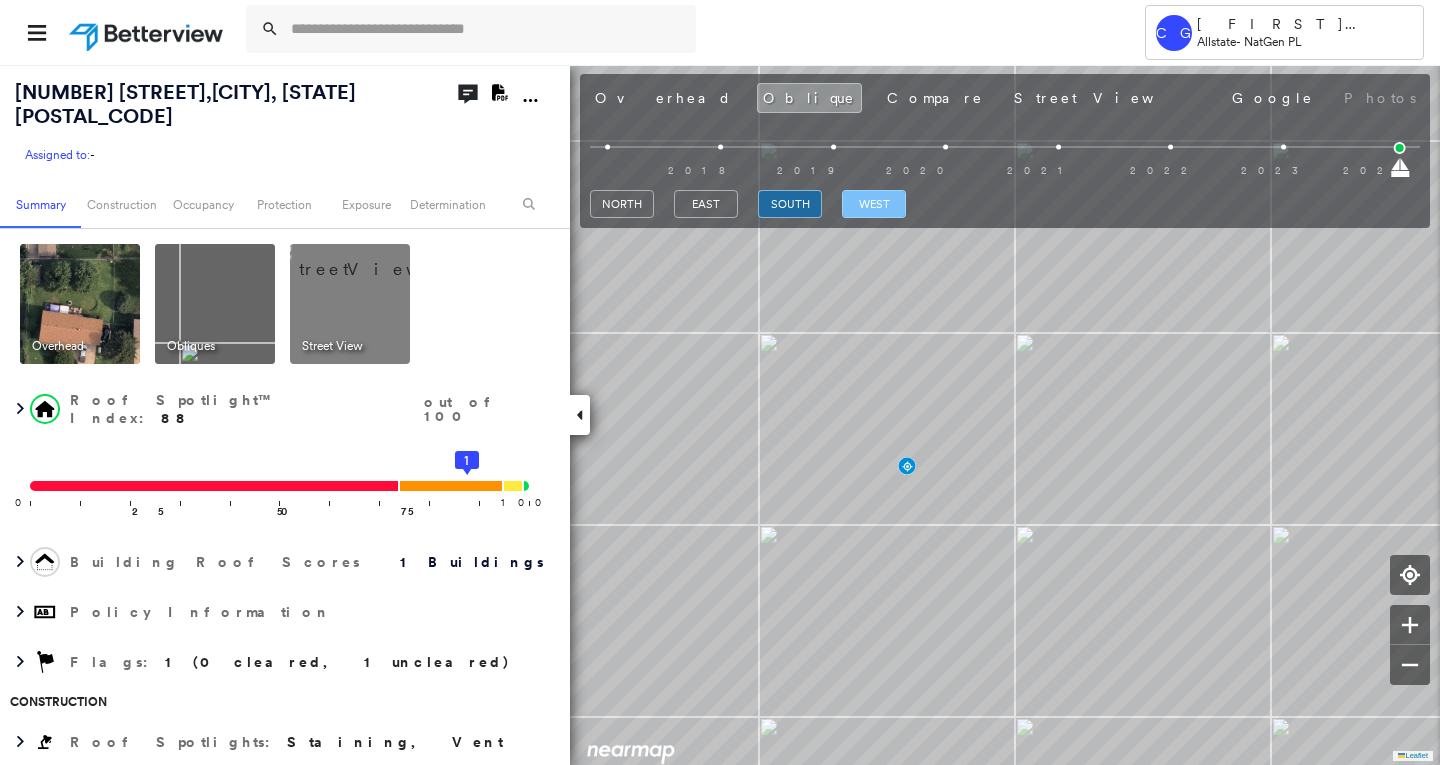 click on "west" at bounding box center [874, 204] 